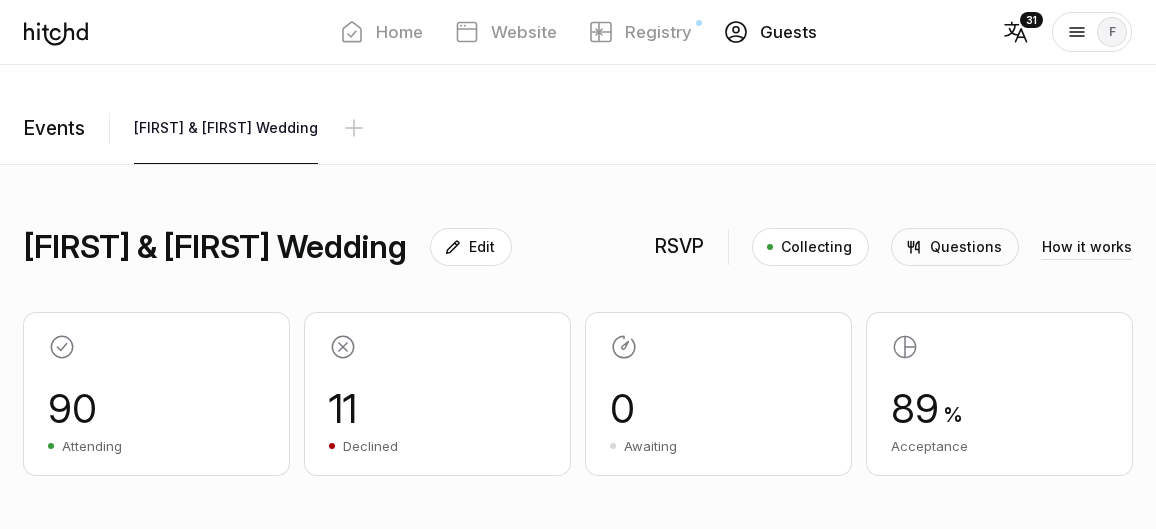 scroll, scrollTop: 340, scrollLeft: 0, axis: vertical 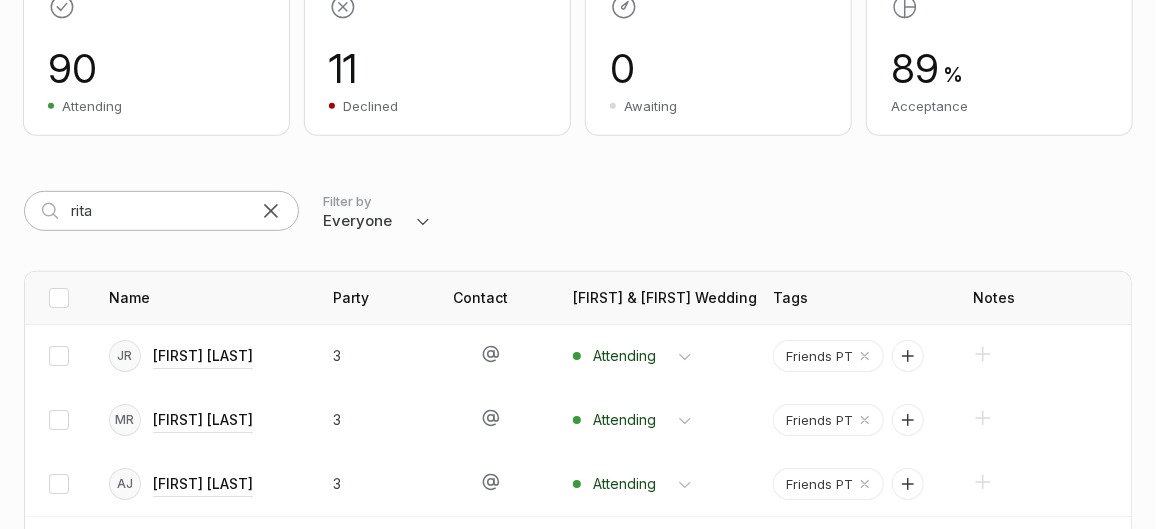 click on "rita" at bounding box center [161, 211] 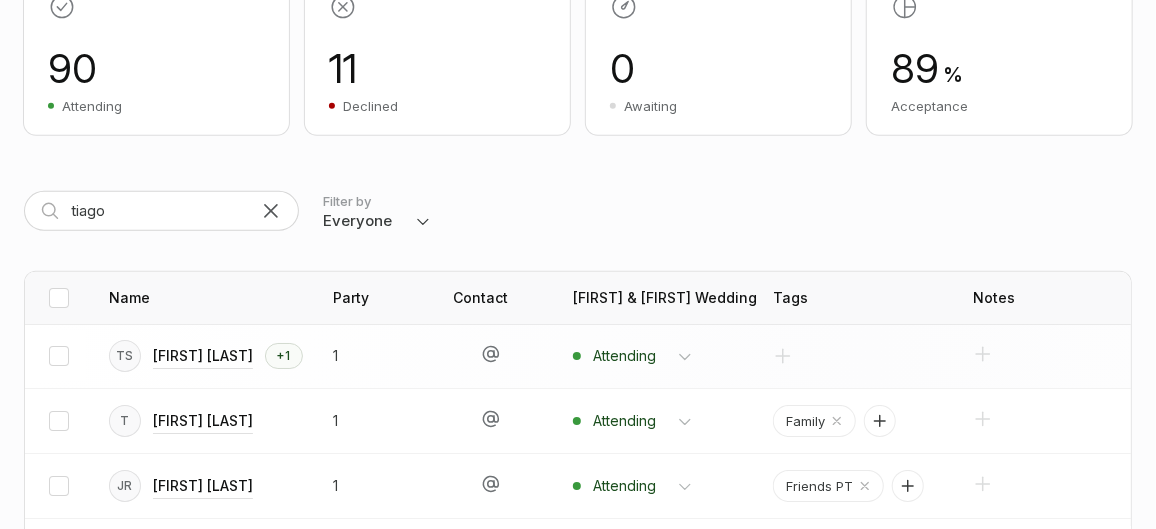 click on "+1" at bounding box center (284, 356) 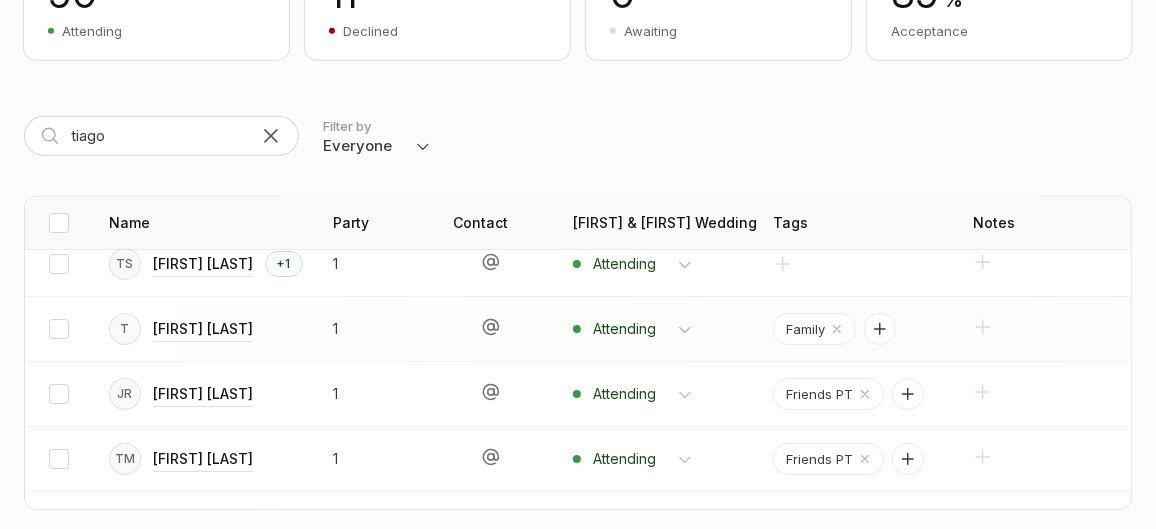 scroll, scrollTop: 419, scrollLeft: 0, axis: vertical 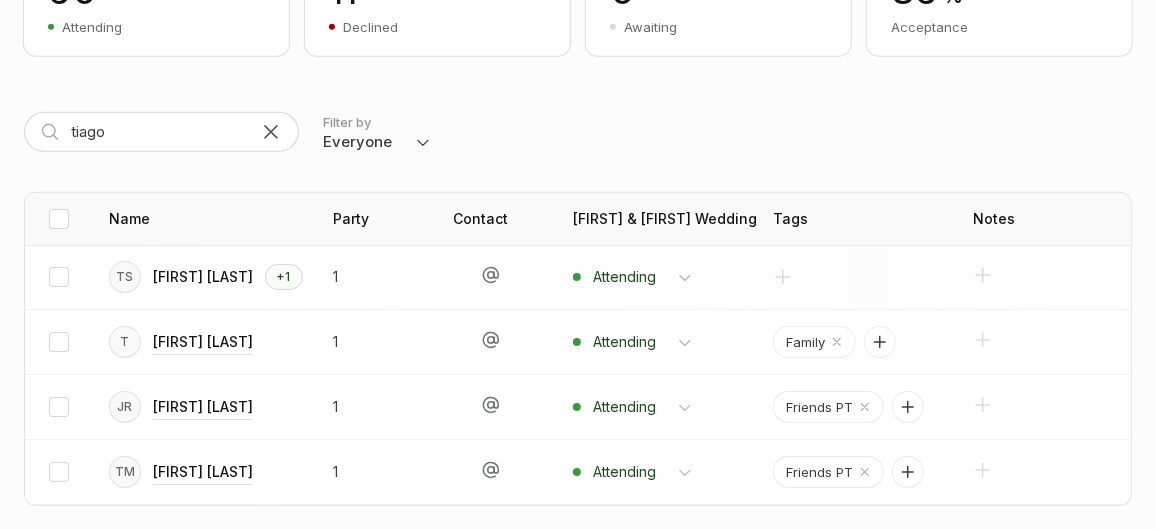 click on "[FIRST] [LAST]" at bounding box center (203, 277) 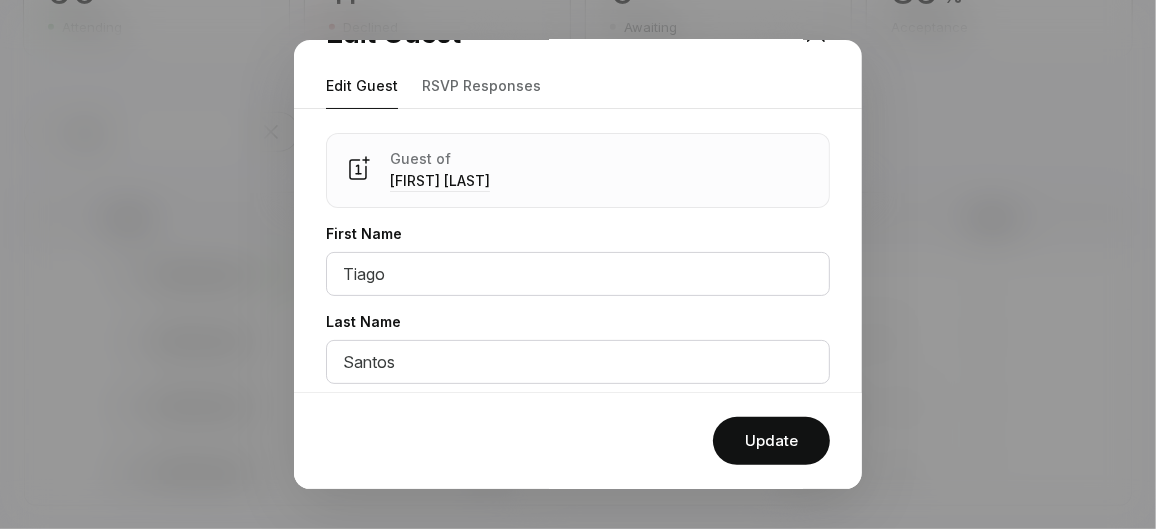 scroll, scrollTop: 0, scrollLeft: 0, axis: both 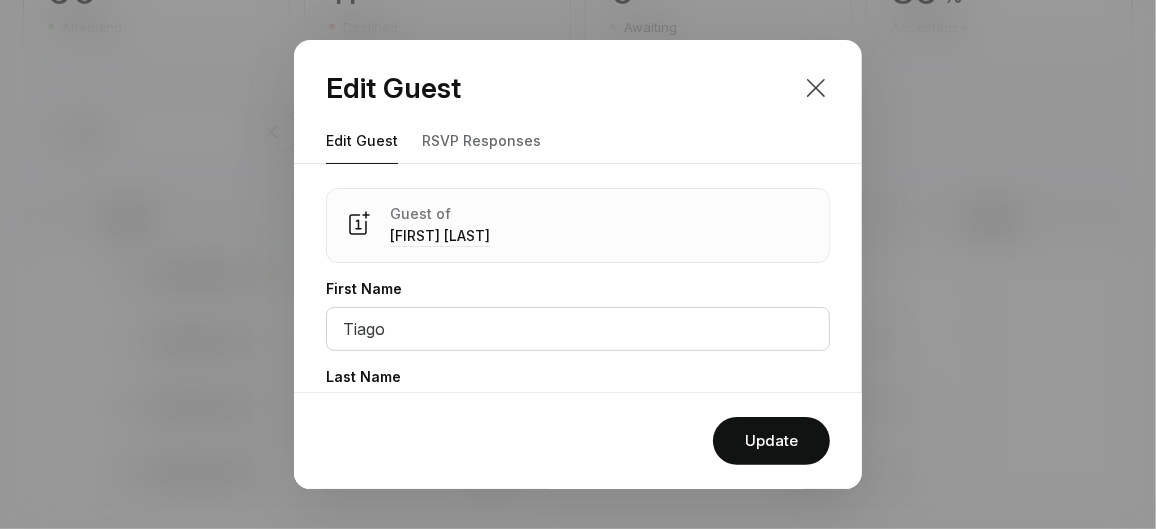 click at bounding box center [816, 88] 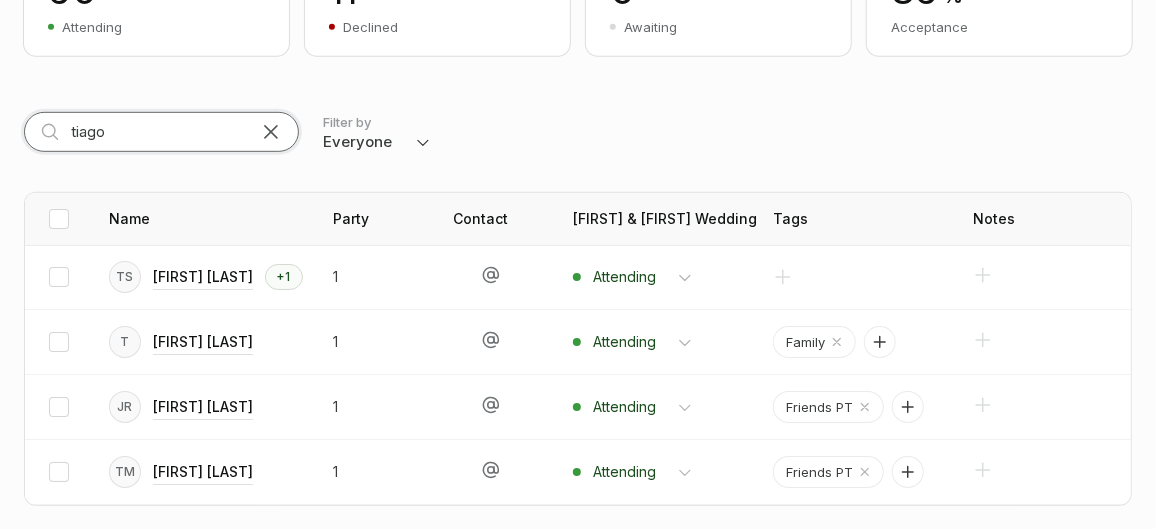 click on "tiago" at bounding box center [161, 132] 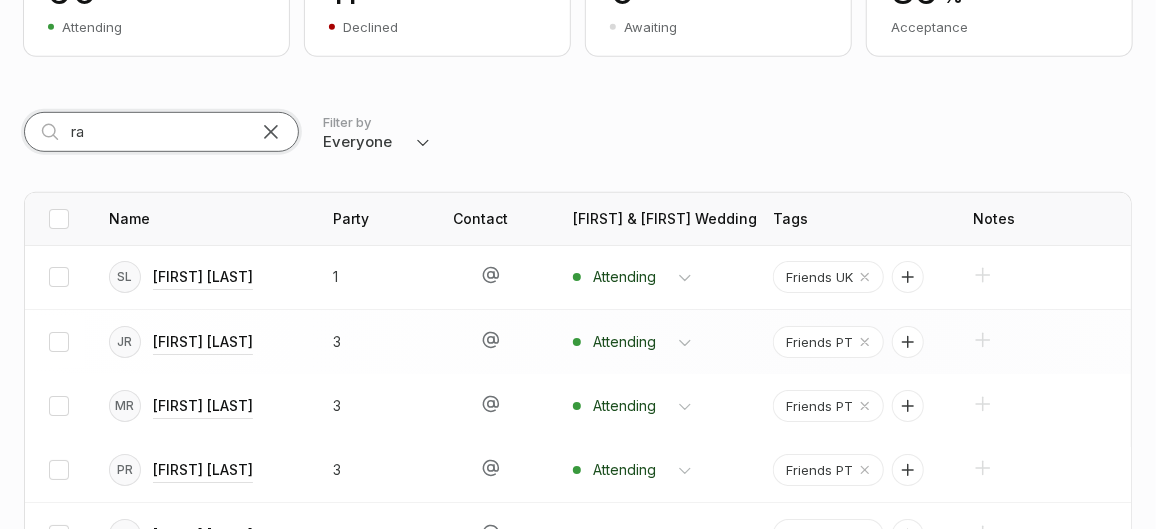 scroll, scrollTop: 21, scrollLeft: 0, axis: vertical 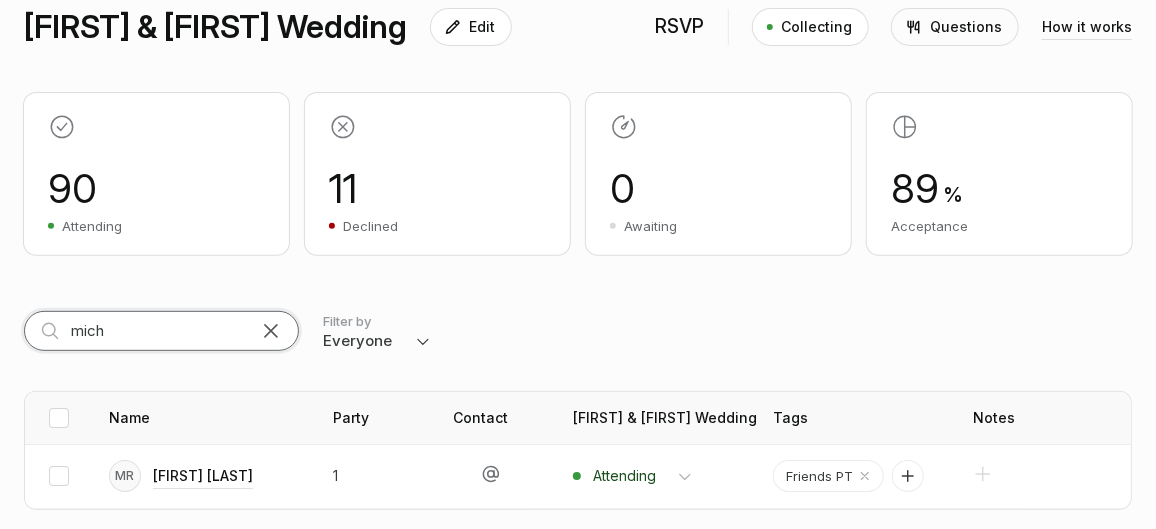 type on "mich" 